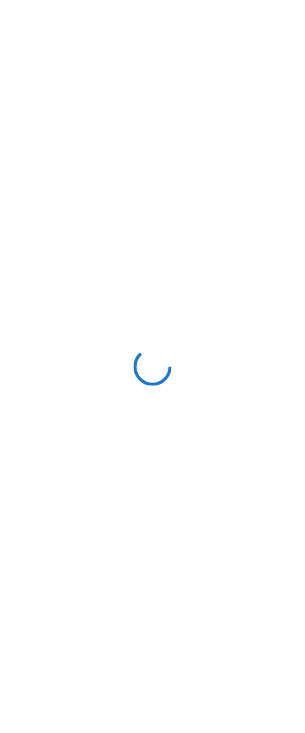 scroll, scrollTop: 0, scrollLeft: 0, axis: both 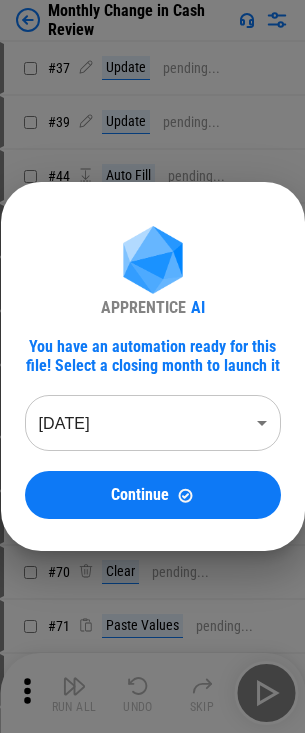 click on "Monthly Change in Cash Review  # 37 Update pending... # 39 Update pending... # 44 Auto Fill pending... # 46 Update pending... # 48 Set filter pending... # 49 Apply Filter pending... # 54 Manual Change Required pending... # 56 Clear Filter pending... # 63 Copy pending... # 70 Clear pending... # 71 Paste Values pending... # 76 Update pending... # 78 Manual Change Required pending... # 96 Update pending... # 98 Update pending... # 103 Auto Fill pending... # 105 Update pending... # 107 Set filter pending... # 108 Apply Filter pending... # 113 Manual Change Required pending... # 115 Clear Filter pending... # 122 Copy pending... # 129 Clear pending... # 130 Paste Values pending... # 135 Update pending... # 137 Manual Change Required pending... # 143 Copy pending... # 145 Set filter pending... # 146 Remove filter pending... # 149 Paste pending... # 157 Update pending... # 173 Set filter pending... # 189 Apply Filter pending... # 197 Apply Filter pending... # 199 Apply Filter pending... # 206 Apply Filter #" at bounding box center (152, 366) 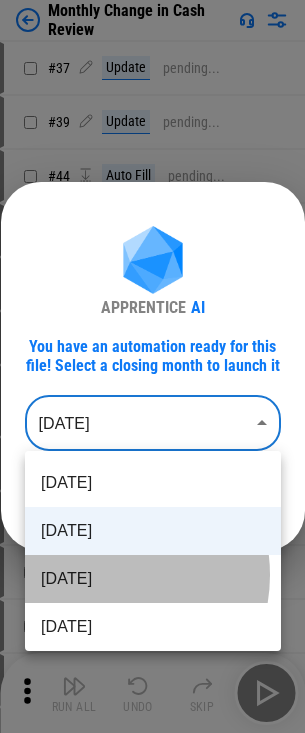 click on "May 2025" at bounding box center [153, 579] 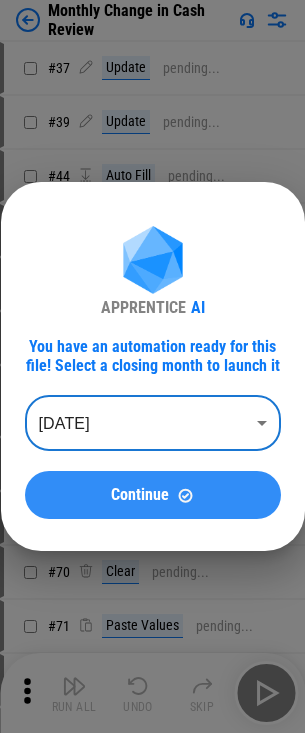click on "Continue" at bounding box center (140, 495) 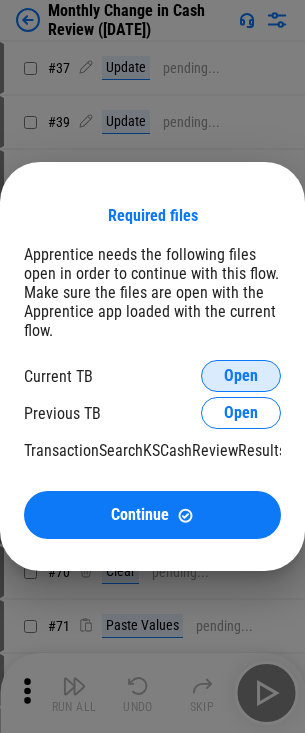 click on "Open" at bounding box center (241, 376) 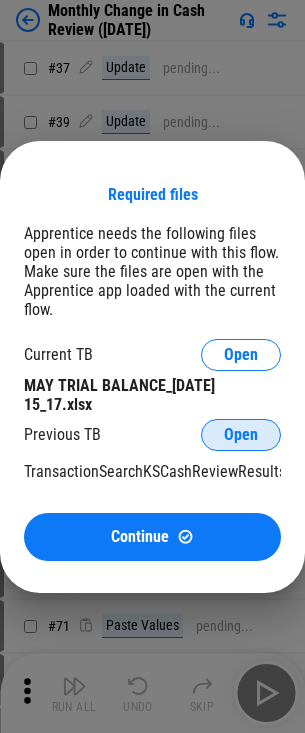 click on "Open" at bounding box center [241, 435] 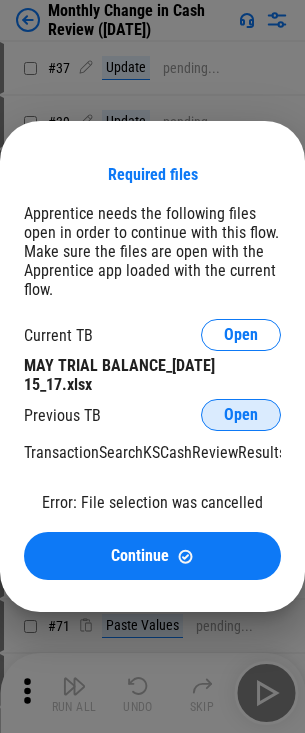click on "Open" at bounding box center (241, 415) 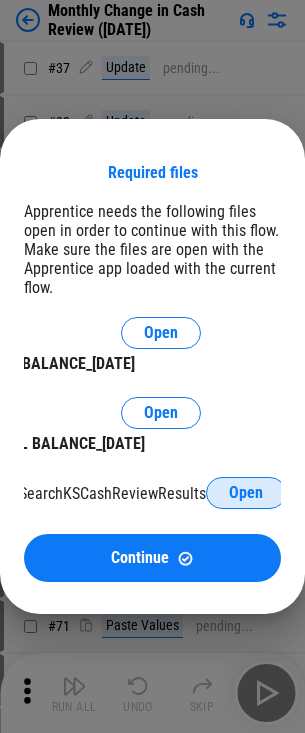click on "Open" at bounding box center (246, 493) 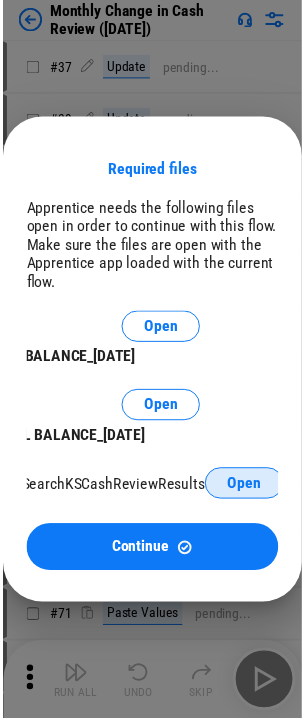scroll, scrollTop: 0, scrollLeft: 50, axis: horizontal 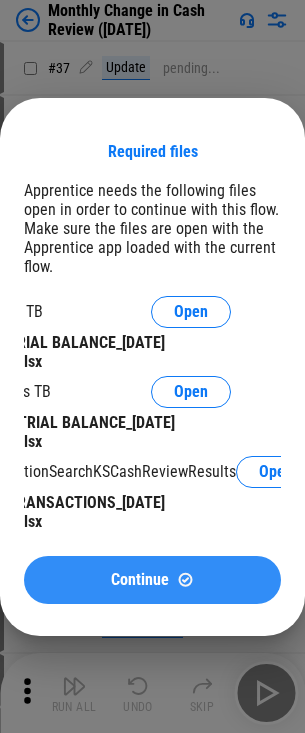 click on "Continue" at bounding box center (152, 580) 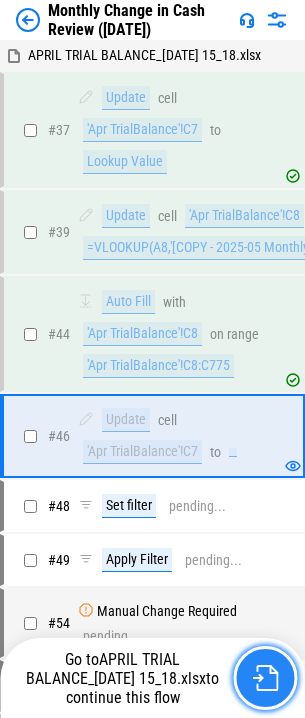 click at bounding box center (265, 678) 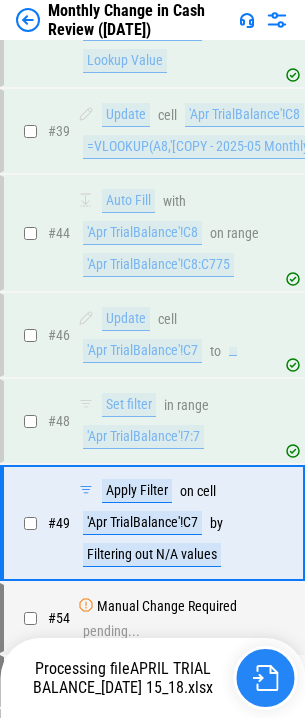 scroll, scrollTop: 265, scrollLeft: 0, axis: vertical 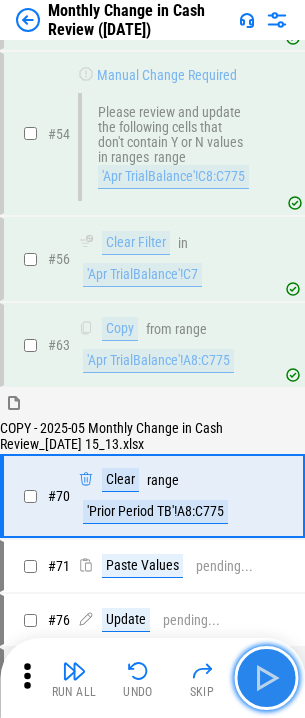 click at bounding box center [266, 678] 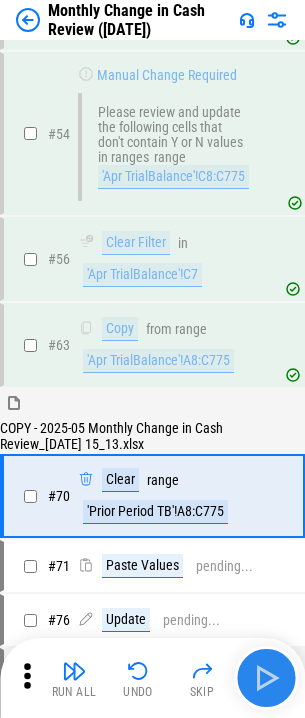 scroll, scrollTop: 746, scrollLeft: 0, axis: vertical 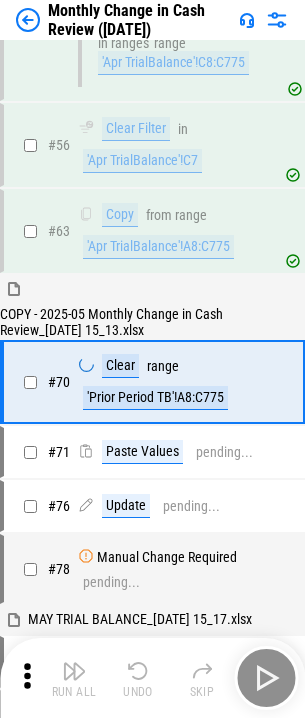 click on "Run All Undo Skip" at bounding box center [154, 678] 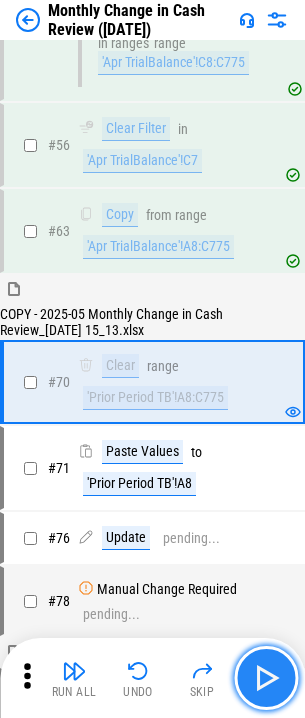 click at bounding box center [266, 678] 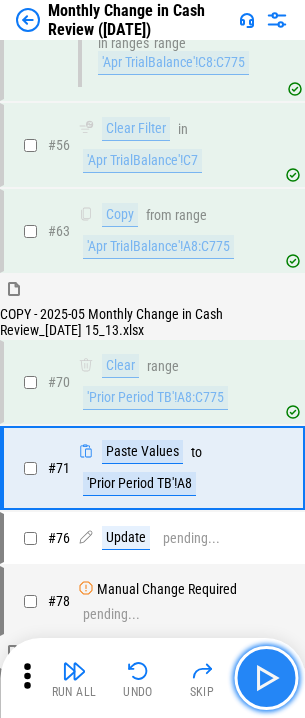 click at bounding box center (266, 678) 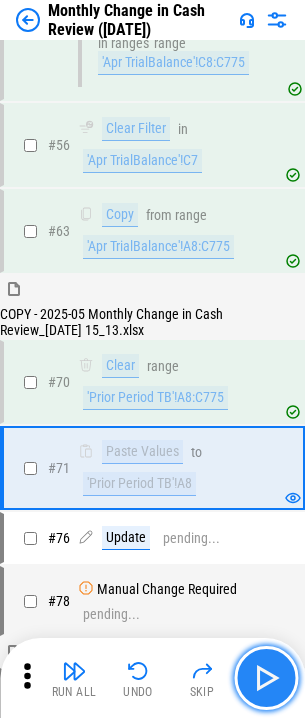 click at bounding box center (266, 678) 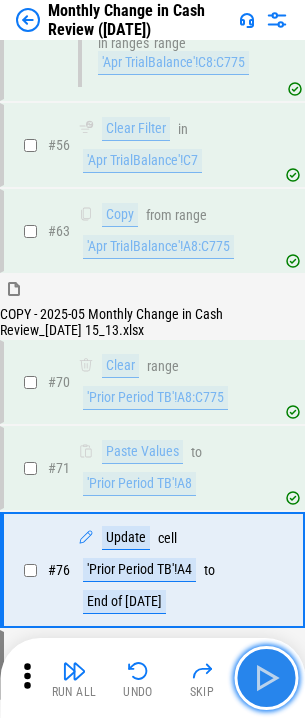 click at bounding box center [266, 678] 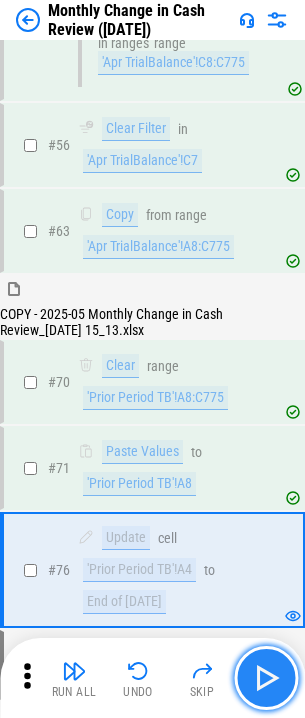 click at bounding box center (266, 678) 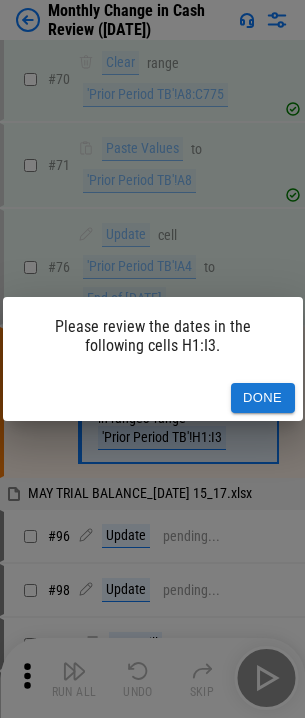 scroll, scrollTop: 1095, scrollLeft: 0, axis: vertical 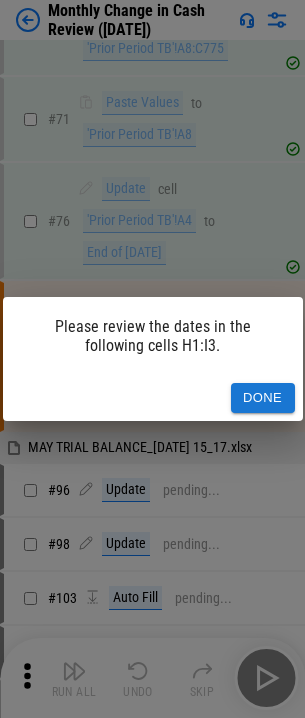 click on "Done" at bounding box center (263, 398) 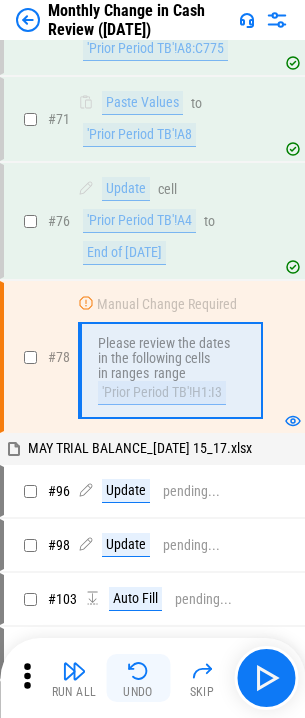 click at bounding box center [138, 671] 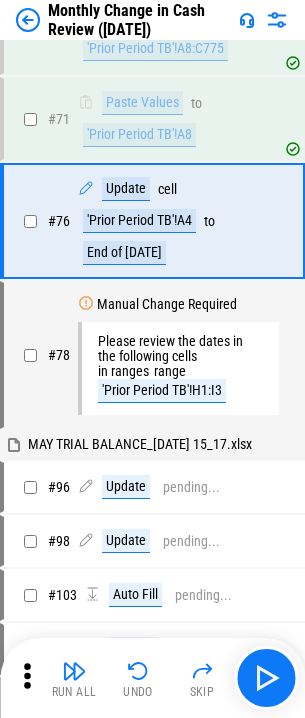 click 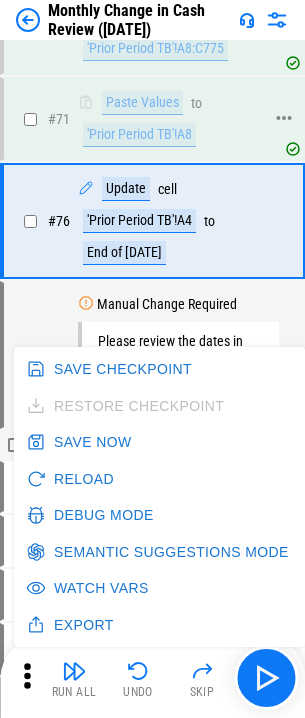 click on "Paste Values to 'Prior Period TB'!A8" at bounding box center [170, 119] 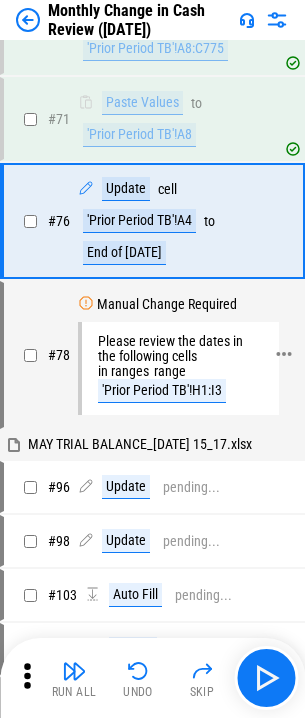 scroll, scrollTop: 995, scrollLeft: 0, axis: vertical 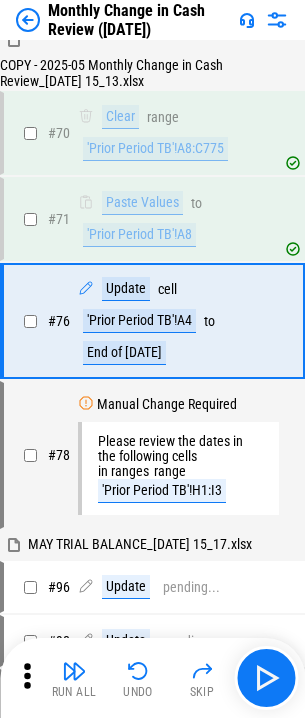 click 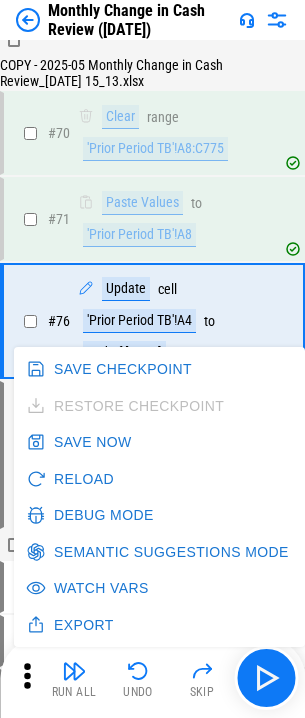 click on "Reload" at bounding box center [72, 479] 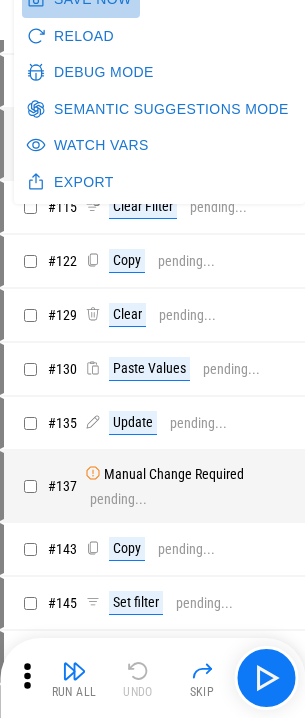 click on "Save Now" at bounding box center (81, -1) 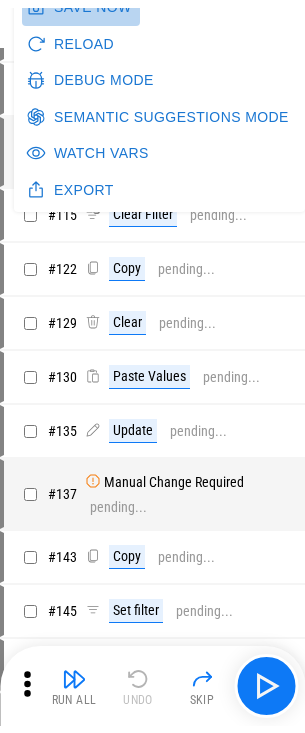 scroll, scrollTop: 552, scrollLeft: 0, axis: vertical 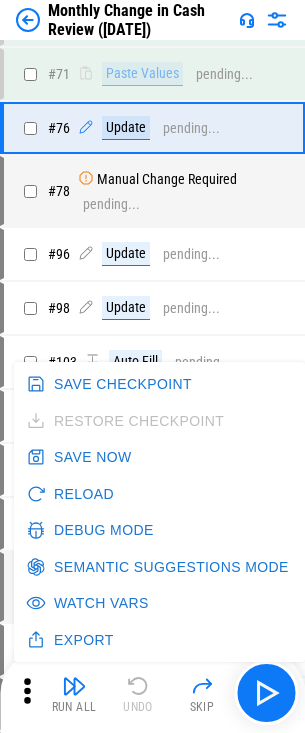 click on "Save Now" at bounding box center (81, 457) 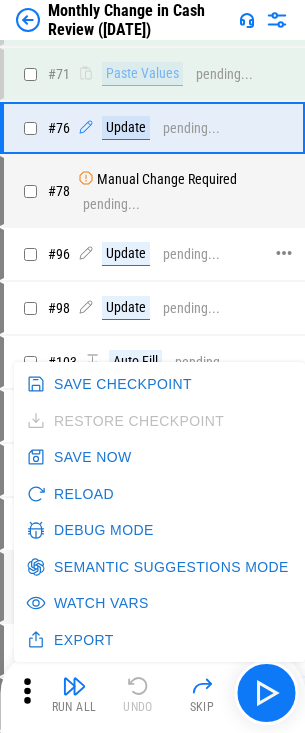 click on "# 96 Update pending..." at bounding box center [151, 254] 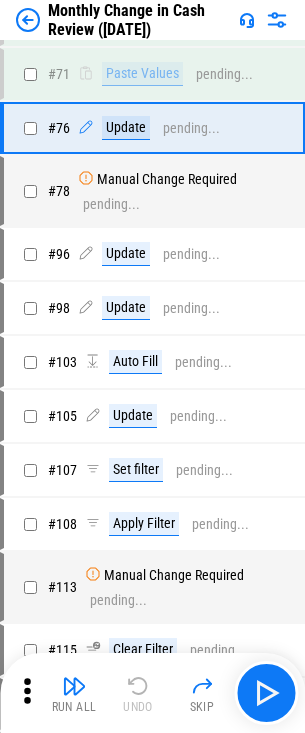 click on "Run All Undo Skip" at bounding box center (154, 693) 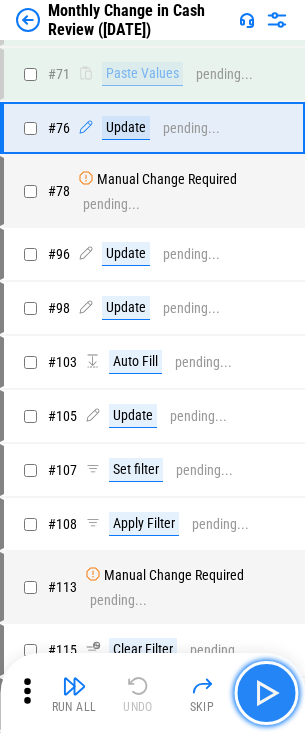 click at bounding box center (266, 693) 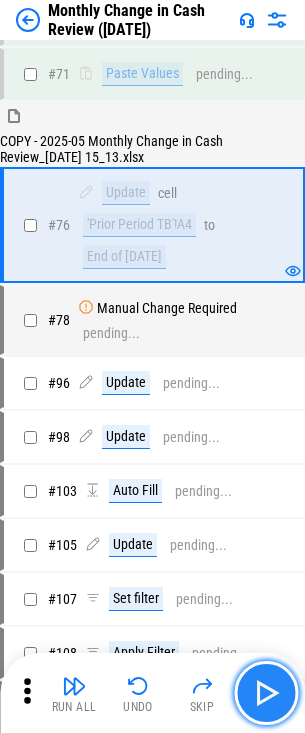 click at bounding box center (266, 693) 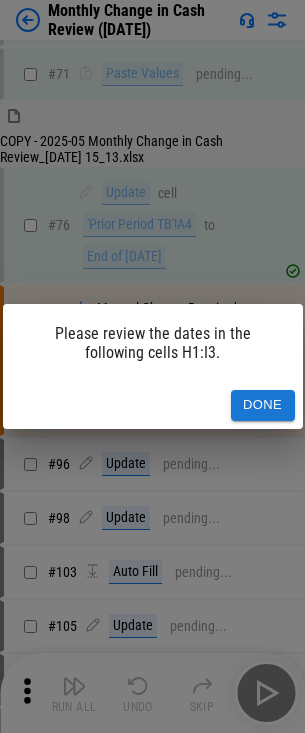 click on "Done" at bounding box center (263, 405) 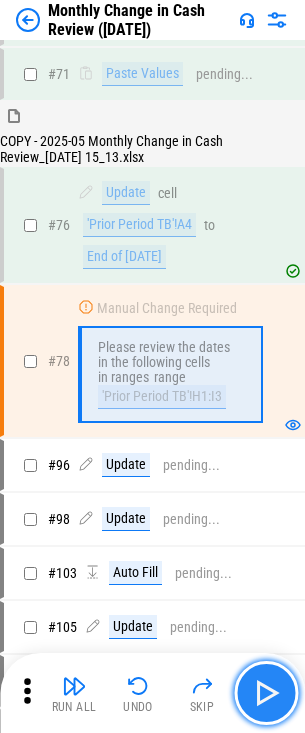 click at bounding box center (266, 693) 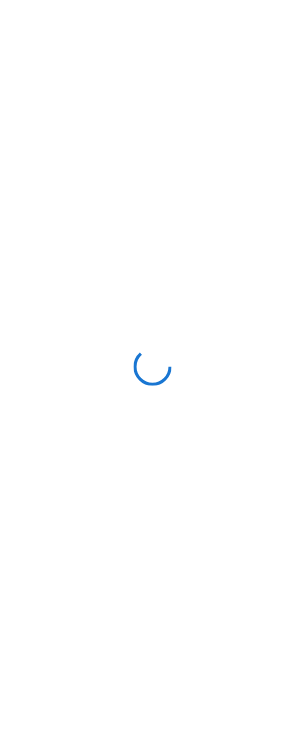 scroll, scrollTop: 0, scrollLeft: 0, axis: both 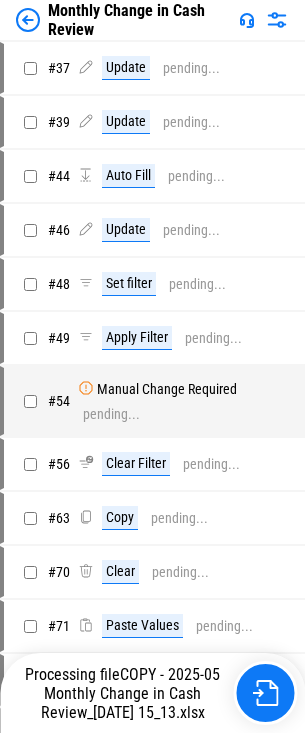 drag, startPoint x: 97, startPoint y: 184, endPoint x: 12, endPoint y: 23, distance: 182.06042 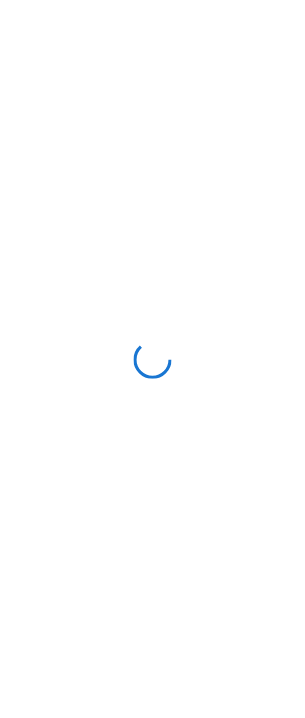 scroll, scrollTop: 0, scrollLeft: 0, axis: both 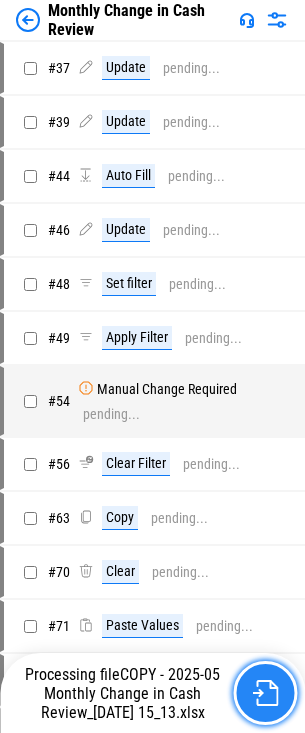 click at bounding box center (265, 693) 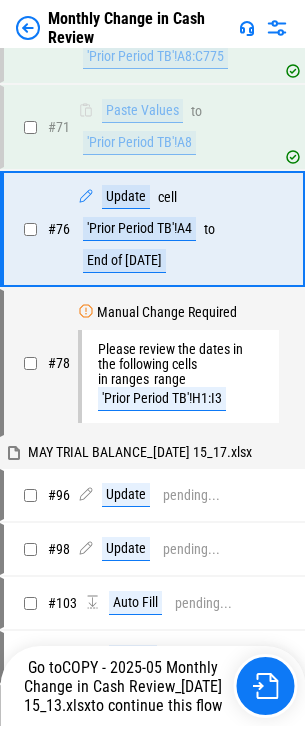 scroll, scrollTop: 537, scrollLeft: 0, axis: vertical 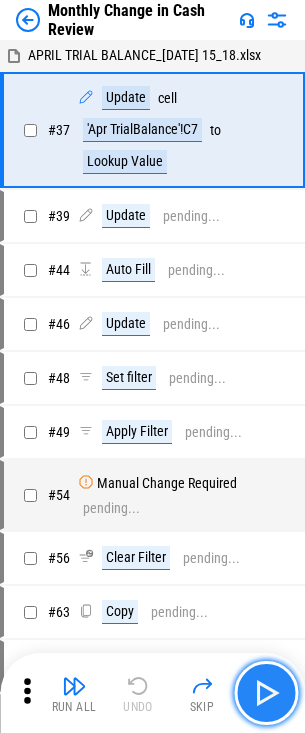 click at bounding box center [266, 693] 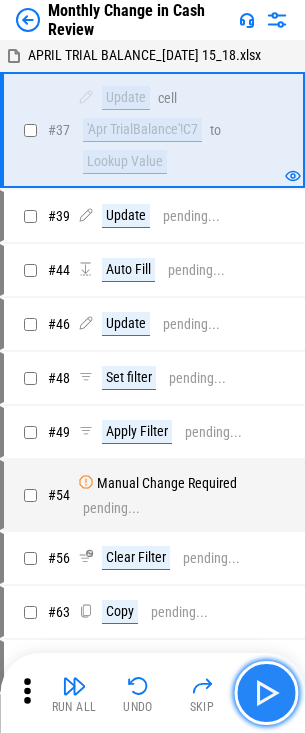 click at bounding box center [266, 693] 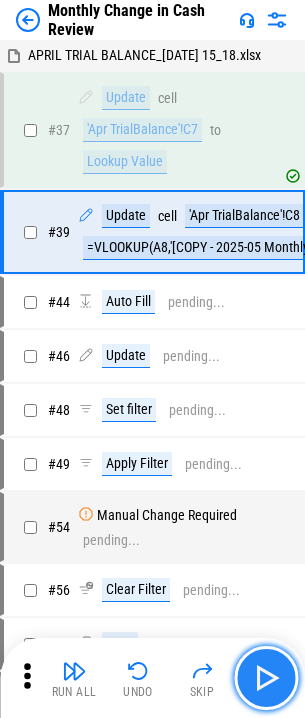 click at bounding box center [266, 678] 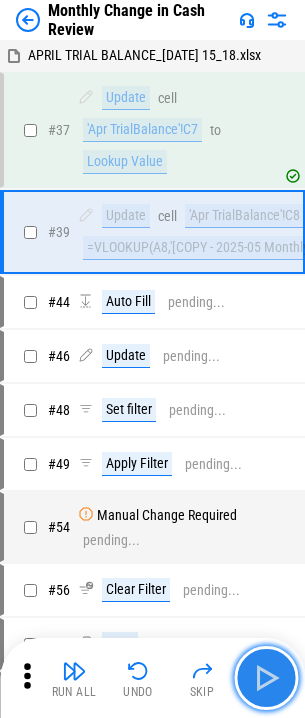 click at bounding box center (266, 678) 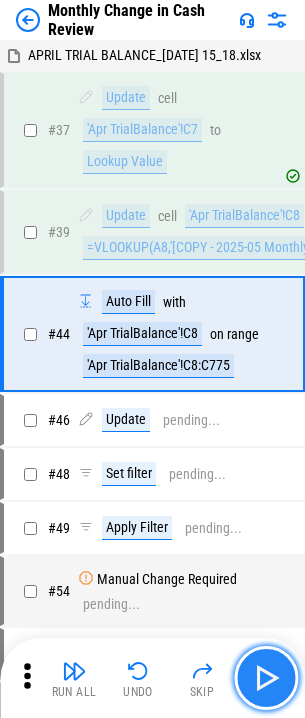 click at bounding box center [266, 678] 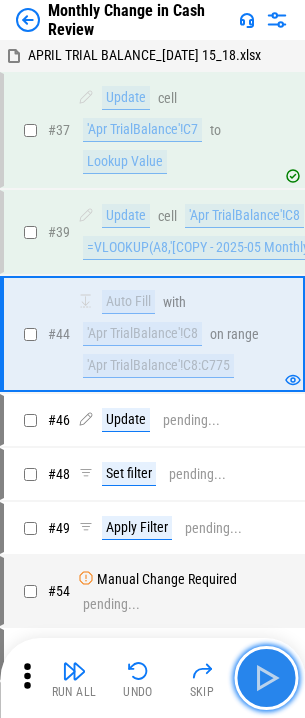 click at bounding box center [266, 678] 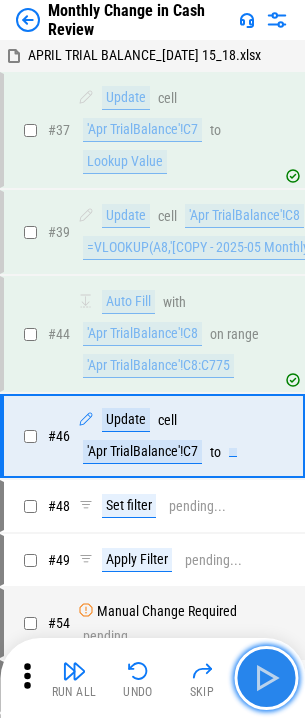click at bounding box center (266, 678) 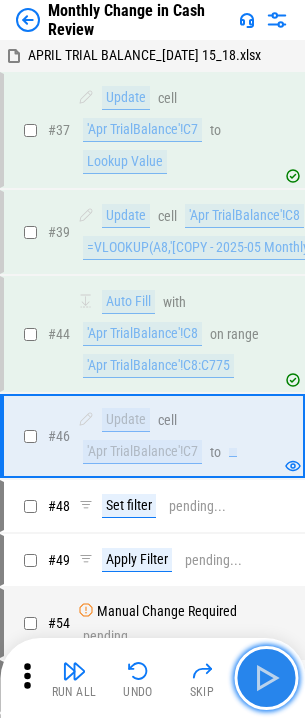 click at bounding box center [266, 678] 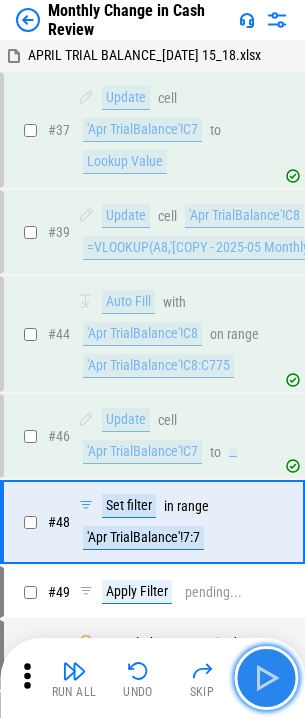 click at bounding box center (266, 678) 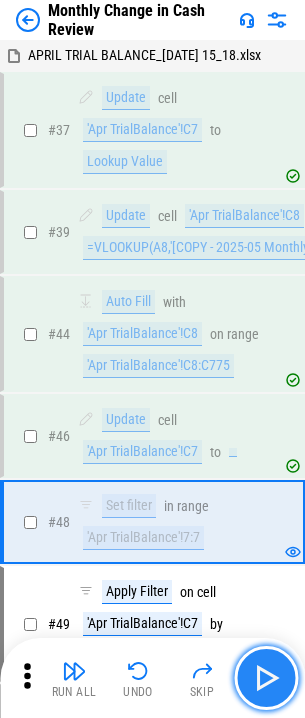 click at bounding box center (266, 678) 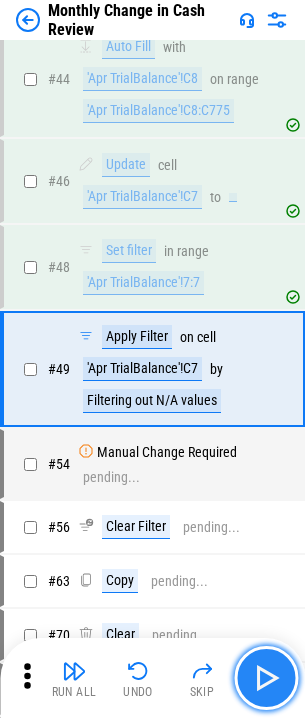 click at bounding box center [266, 678] 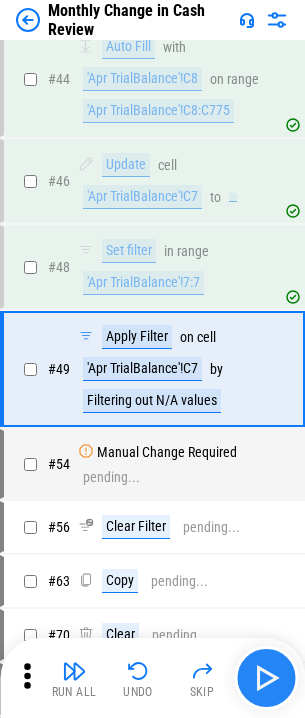 scroll, scrollTop: 265, scrollLeft: 0, axis: vertical 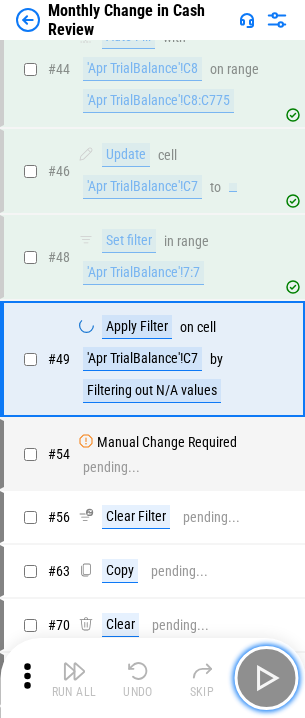 click at bounding box center (266, 678) 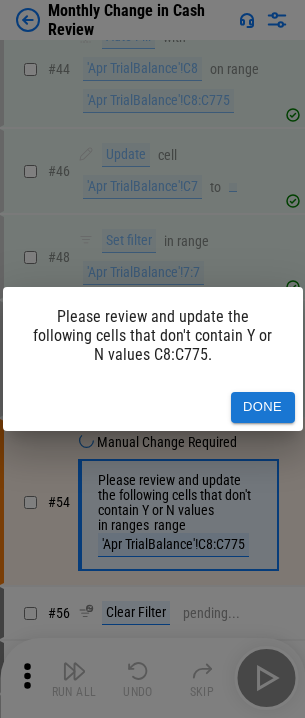 click on "Please review and update the following cells that don't contain Y or N values
C8:C775. Done" at bounding box center [152, 359] 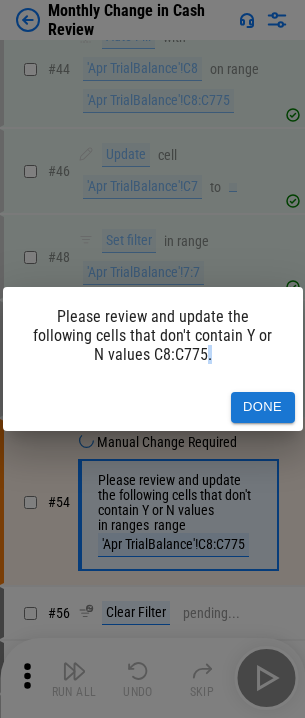 click on "Please review and update the following cells that don't contain Y or N values
C8:C775. Done" at bounding box center (152, 359) 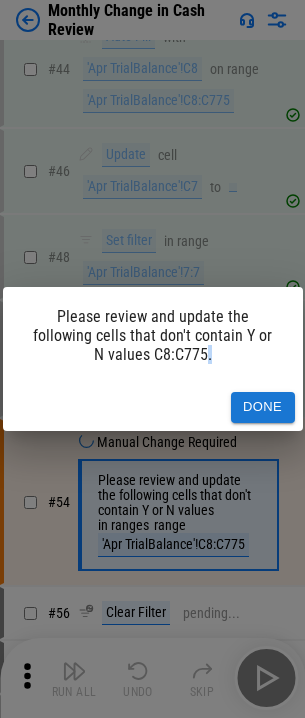 click on "Done" at bounding box center [263, 407] 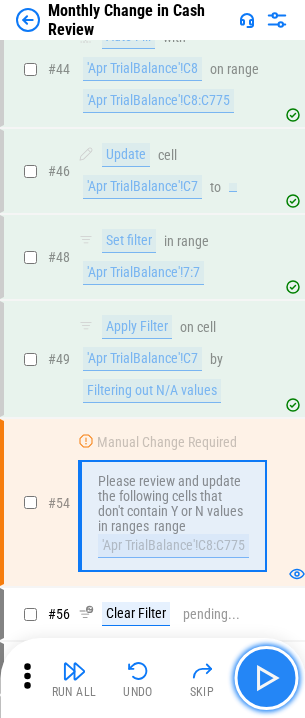 click at bounding box center [266, 678] 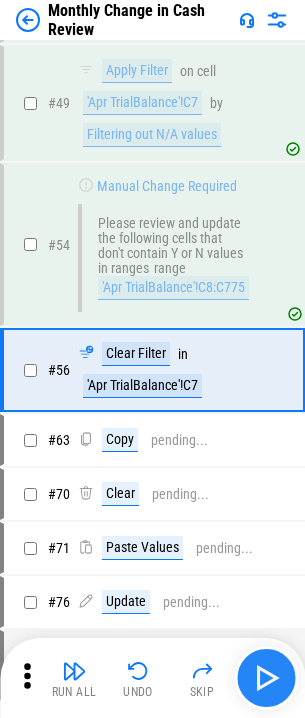 scroll, scrollTop: 532, scrollLeft: 0, axis: vertical 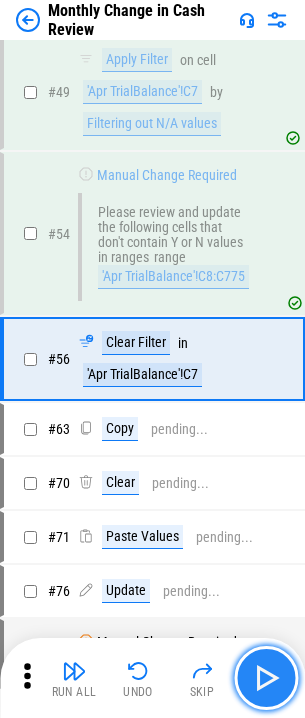 click at bounding box center [266, 678] 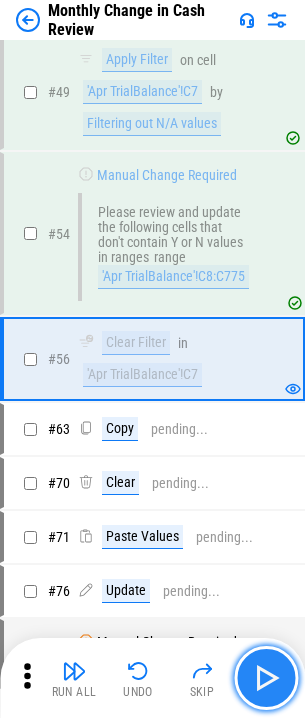 click at bounding box center (266, 678) 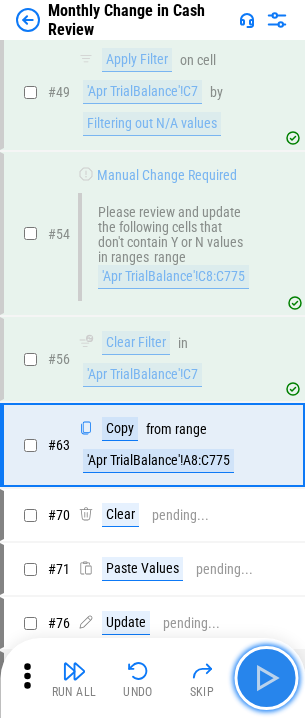 click at bounding box center [266, 678] 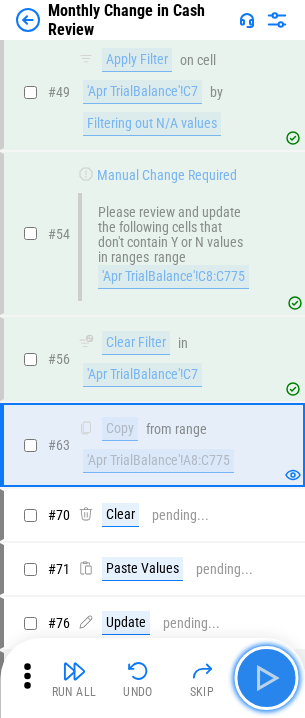 click at bounding box center [266, 678] 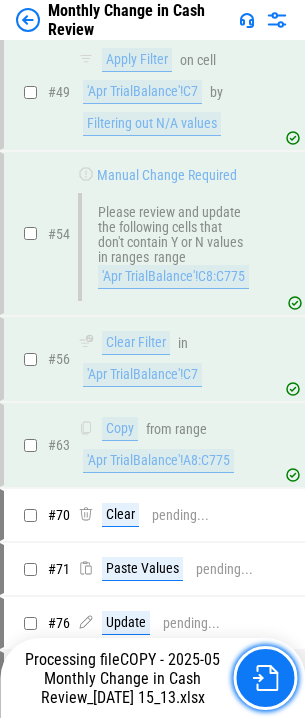 click at bounding box center [265, 678] 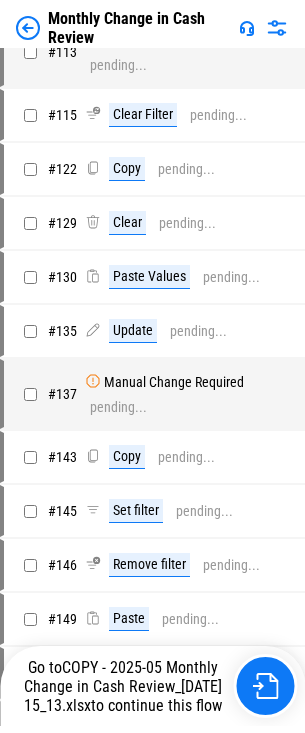 scroll, scrollTop: 537, scrollLeft: 0, axis: vertical 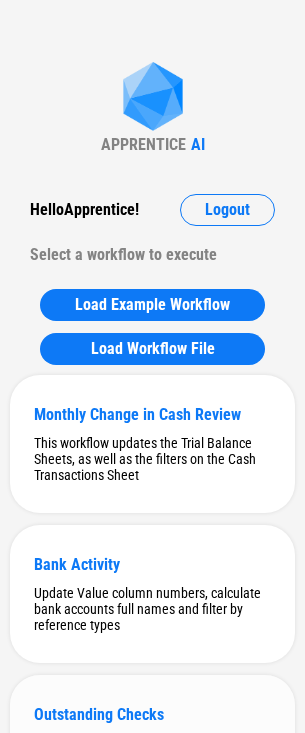 click on "Outstanding Checks Import new data, update tables, process GL to 2 decimal digits and refresh pivot table" at bounding box center [152, 744] 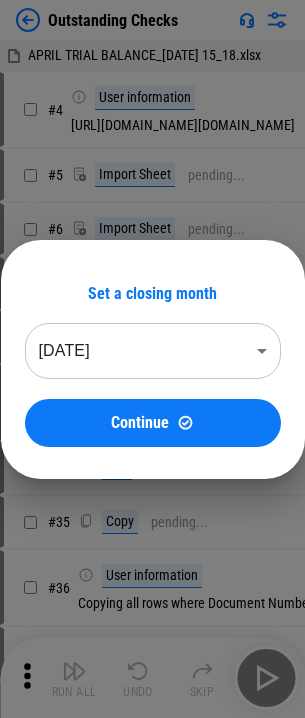 click on "Set a closing month Jun 2025 ******** ​ Continue" at bounding box center (152, 359) 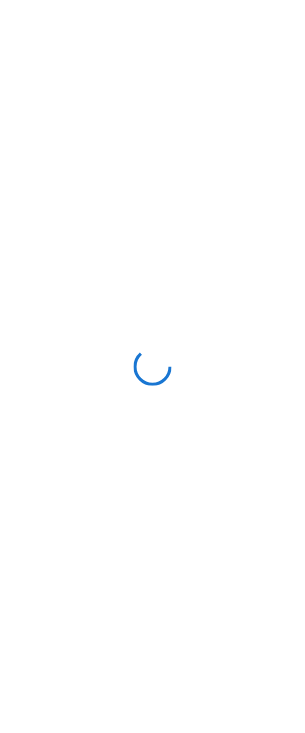 scroll, scrollTop: 0, scrollLeft: 0, axis: both 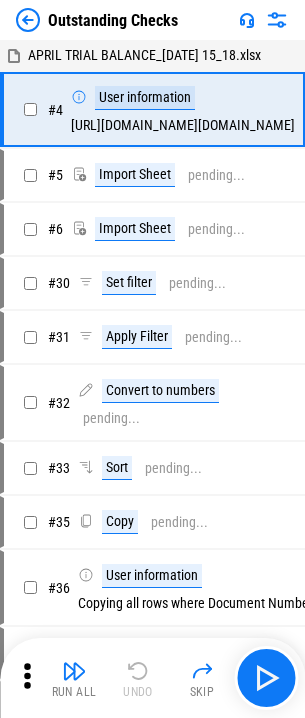 click on "APRIL TRIAL BALANCE_[DATE] 15_18.xlsx # 4 User information [URL][DOMAIN_NAME][DOMAIN_NAME] # 5 Import Sheet pending... # 6 Import Sheet pending... # 30 Set filter pending... # 31 Apply Filter pending... # 32 Convert to numbers pending... # 33 Sort pending... # 35 Copy pending... # 36 User information Copying all rows where Document Number Column is a pure number # 37 Paste pending... # 38 Cut pending... # 39 Paste pending... # 43 Auto Fill pending... # 48 Auto Fill pending... # 53 Auto Fill pending... # 58 Auto Fill pending... # 63 Auto Fill pending... # 74 Clear Filter pending... # 75 Apply Filter pending... # 77 Copy pending... # 78 Paste pending... # 82 Auto Fill pending... # 84 Copy pending... # 85 Paste Values pending... # 86 Paste Formats pending... # 90 Auto Fill pending... # 95 Auto Fill pending... # 100 Auto Fill pending... # 106 Set filter pending... # 107 Apply Filter pending... # 109 Copy pending... # 111 Set filter # 116 # #" at bounding box center (152, 1983) 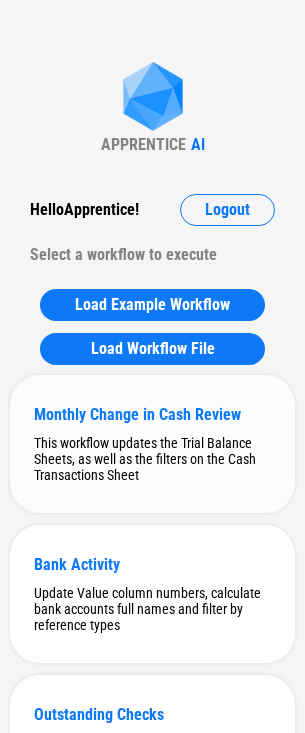 click on "This workflow updates the Trial Balance Sheets, as well as the filters on the Cash Transactions Sheet" at bounding box center (152, 459) 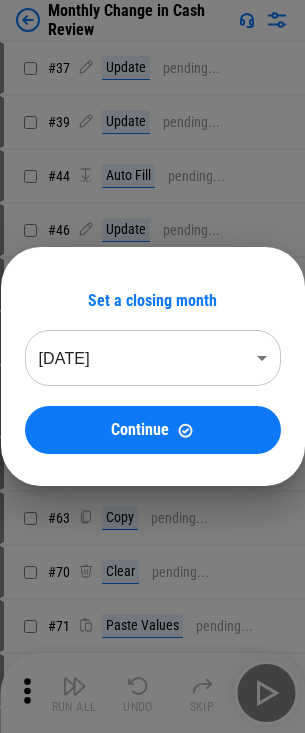 click on "Monthly Change in Cash Review  # 37 Update pending... # 39 Update pending... # 44 Auto Fill pending... # 46 Update pending... # 48 Set filter pending... # 49 Apply Filter pending... # 54 Manual Change Required pending... # 56 Clear Filter pending... # 63 Copy pending... # 70 Clear pending... # 71 Paste Values pending... # 76 Update pending... # 78 Manual Change Required pending... # 96 Update pending... # 98 Update pending... # 103 Auto Fill pending... # 105 Update pending... # 107 Set filter pending... # 108 Apply Filter pending... # 113 Manual Change Required pending... # 115 Clear Filter pending... # 122 Copy pending... # 129 Clear pending... # 130 Paste Values pending... # 135 Update pending... # 137 Manual Change Required pending... # 143 Copy pending... # 145 Set filter pending... # 146 Remove filter pending... # 149 Paste pending... # 157 Update pending... # 173 Set filter pending... # 189 Apply Filter pending... # 197 Apply Filter pending... # 199 Apply Filter pending... # 206 Apply Filter #" at bounding box center (152, 366) 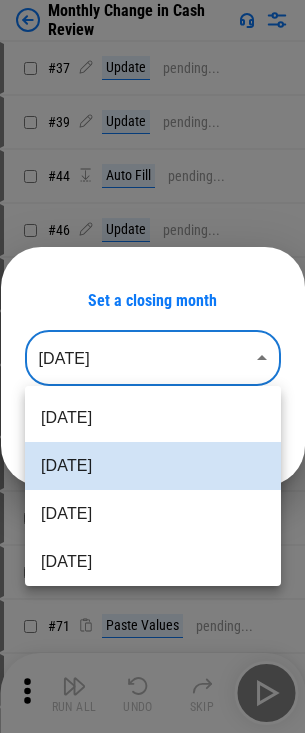 click on "[DATE]" at bounding box center (153, 514) 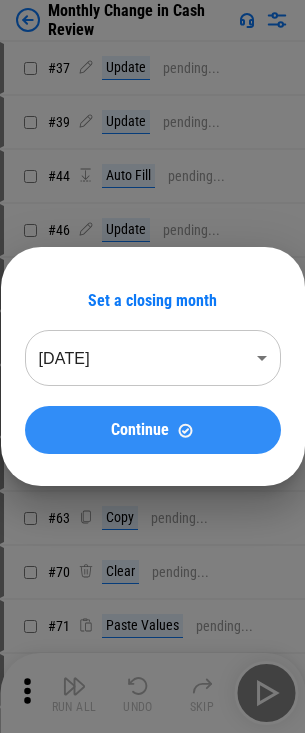 click on "Continue" at bounding box center (140, 430) 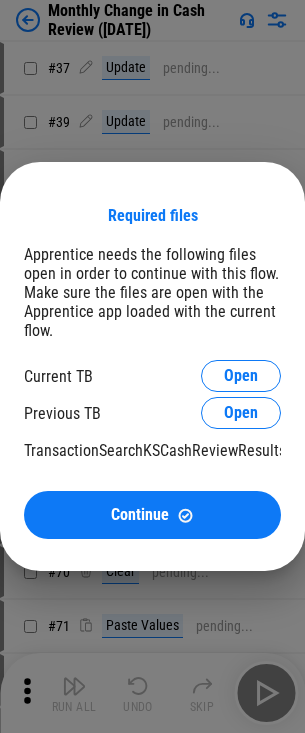 click on "Required files Apprentice needs the following files open in order to continue with this flow. Make sure the files are open with the Apprentice app loaded with the current flow. Current TB Open Previous TB Open TransactionSearchKSCashReviewResults Open Continue" at bounding box center (152, 366) 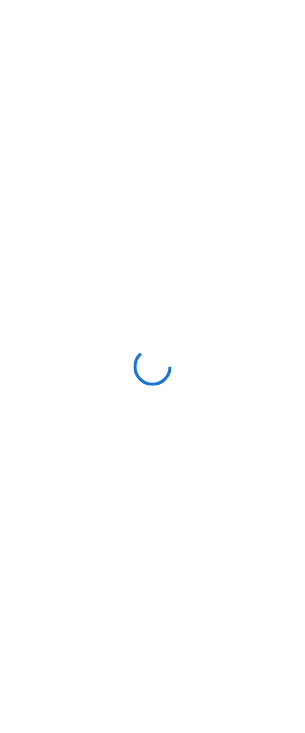 scroll, scrollTop: 0, scrollLeft: 0, axis: both 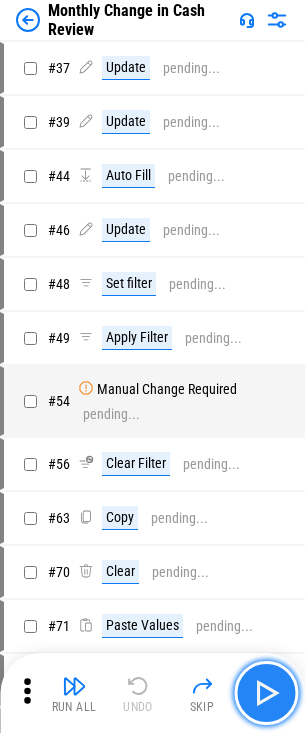 click at bounding box center [266, 693] 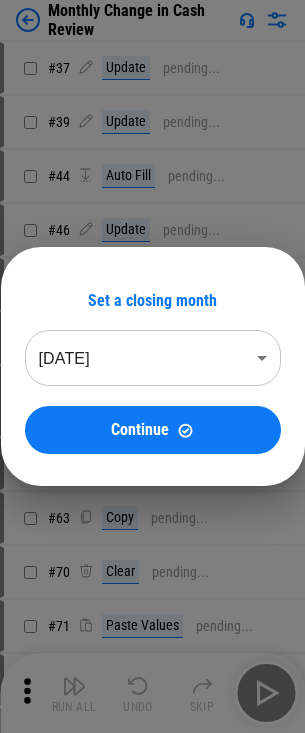 click on "Set a closing month [DATE] ******** ​ Continue" at bounding box center [152, 366] 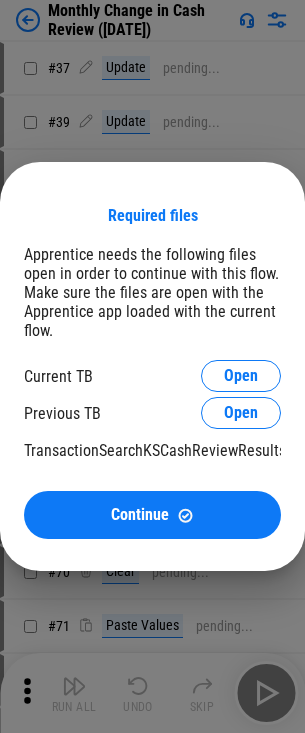 click on "Required files Apprentice needs the following files open in order to continue with this flow. Make sure the files are open with the Apprentice app loaded with the current flow. Current TB Open Previous TB Open TransactionSearchKSCashReviewResults Open Continue" at bounding box center (152, 366) 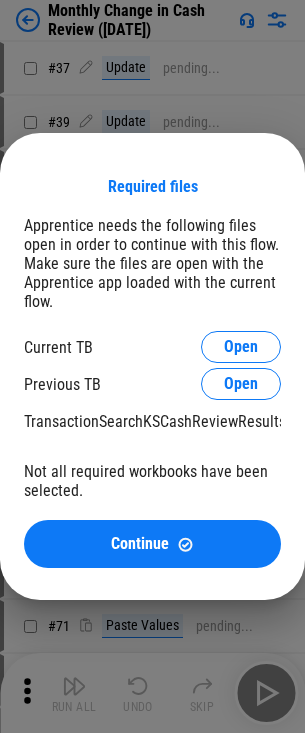 click on "Required files Apprentice needs the following files open in order to continue with this flow. Make sure the files are open with the Apprentice app loaded with the current flow. Current TB Open Previous TB Open TransactionSearchKSCashReviewResults Open Not all required workbooks have been selected. Continue" at bounding box center [152, 366] 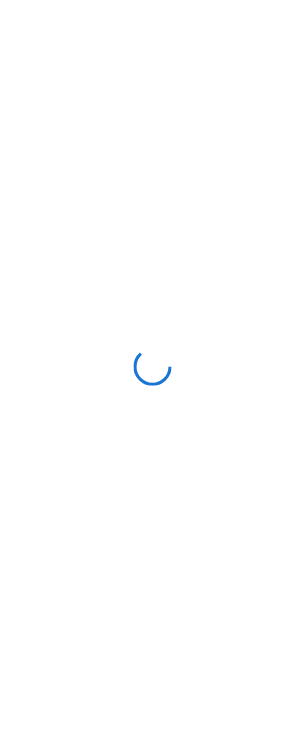 scroll, scrollTop: 0, scrollLeft: 0, axis: both 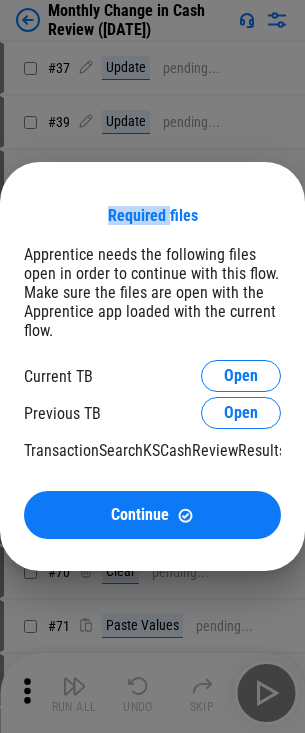 click on "Required files Apprentice needs the following files open in order to continue with this flow. Make sure the files are open with the Apprentice app loaded with the current flow. Current TB Open Previous TB Open TransactionSearchKSCashReviewResults Open Continue" at bounding box center [152, 366] 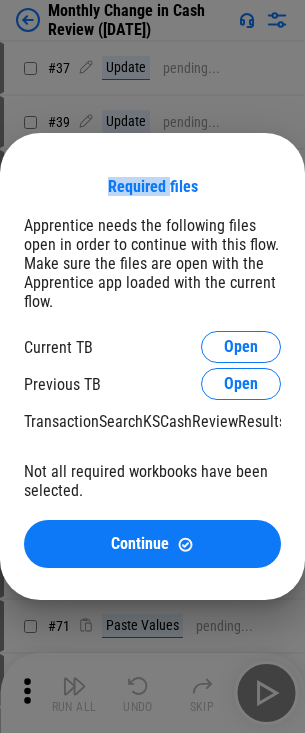 click on "Required files Apprentice needs the following files open in order to continue with this flow. Make sure the files are open with the Apprentice app loaded with the current flow. Current TB Open Previous TB Open TransactionSearchKSCashReviewResults Open Not all required workbooks have been selected. Continue" at bounding box center (152, 366) 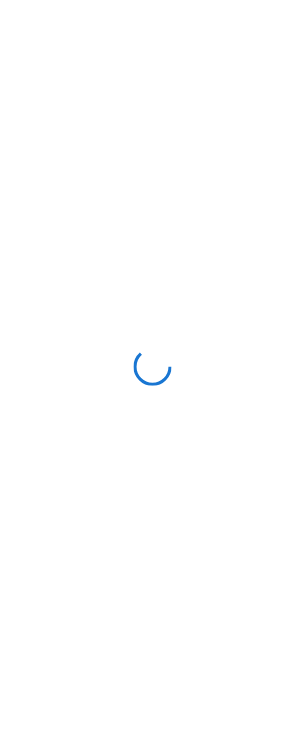 scroll, scrollTop: 0, scrollLeft: 0, axis: both 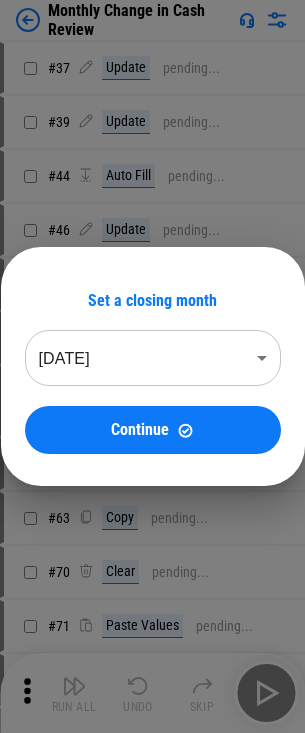 click on "Set a closing month [DATE] ******** ​ Continue" at bounding box center (152, 366) 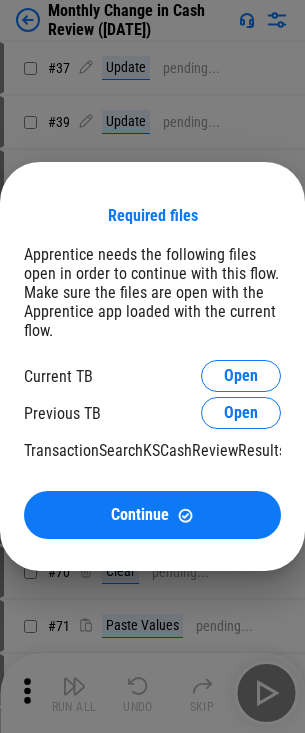 click on "Required files Apprentice needs the following files open in order to continue with this flow. Make sure the files are open with the Apprentice app loaded with the current flow. Current TB Open Previous TB Open TransactionSearchKSCashReviewResults Open Continue" at bounding box center (152, 366) 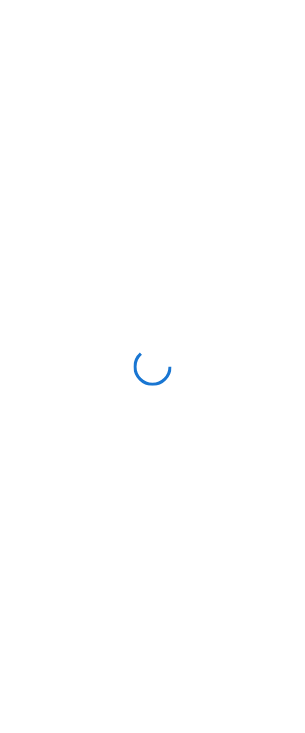 scroll, scrollTop: 0, scrollLeft: 0, axis: both 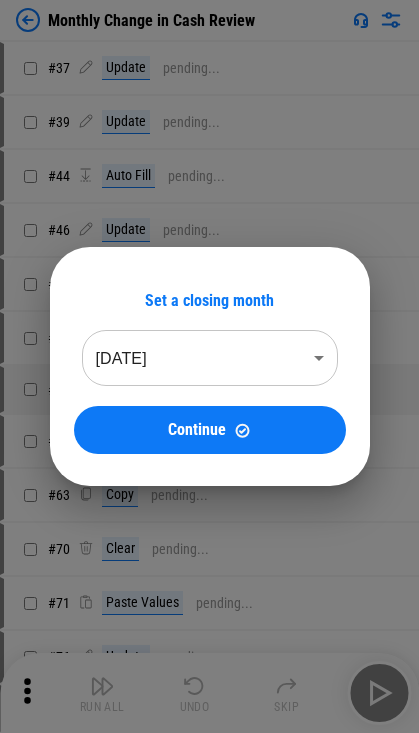 click on "Set a closing month [DATE] ******** ​ Continue" at bounding box center (209, 366) 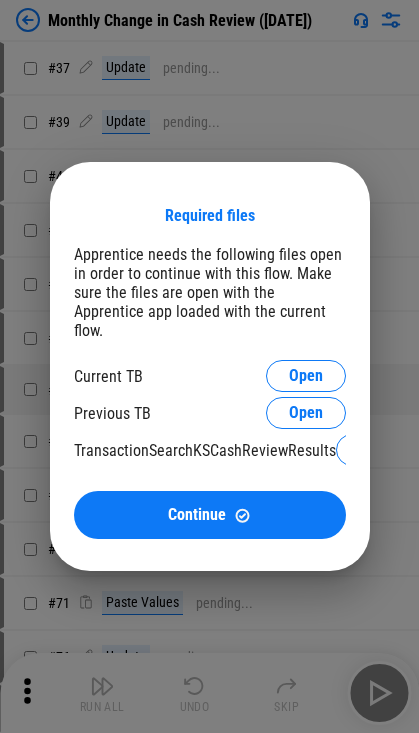 click on "Required files Apprentice needs the following files open in order to continue with this flow. Make sure the files are open with the Apprentice app loaded with the current flow. Current TB Open Previous TB Open TransactionSearchKSCashReviewResults Open Continue" at bounding box center (209, 366) 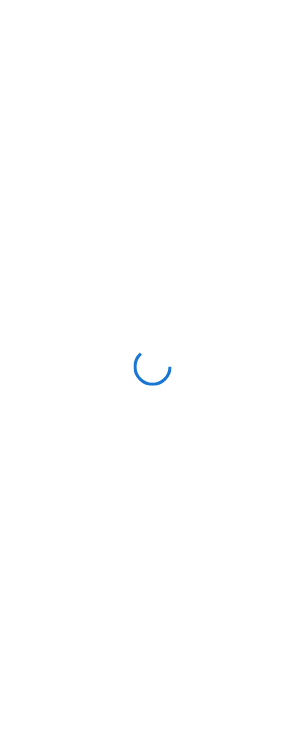 scroll, scrollTop: 0, scrollLeft: 0, axis: both 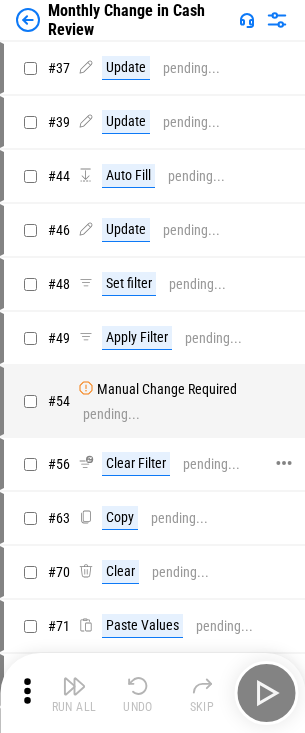click on "Monthly Change in Cash Review  # 37 Update pending... # 39 Update pending... # 44 Auto Fill pending... # 46 Update pending... # 48 Set filter pending... # 49 Apply Filter pending... # 54 Manual Change Required pending... # 56 Clear Filter pending... # 63 Copy pending... # 70 Clear pending... # 71 Paste Values pending... # 76 Update pending... # 78 Manual Change Required pending... # 96 Update pending... # 98 Update pending... # 103 Auto Fill pending... # 105 Update pending... # 107 Set filter pending... # 108 Apply Filter pending... # 113 Manual Change Required pending... # 115 Clear Filter pending... # 122 Copy pending... # 129 Clear pending... # 130 Paste Values pending... # 135 Update pending... # 137 Manual Change Required pending... # 143 Copy pending... # 145 Set filter pending... # 146 Remove filter pending... # 149 Paste pending... # 157 Update pending... # 173 Set filter pending... # 189 Apply Filter pending... # 197 Apply Filter pending... # 199 Apply Filter pending... # 206 Apply Filter #" at bounding box center (152, 366) 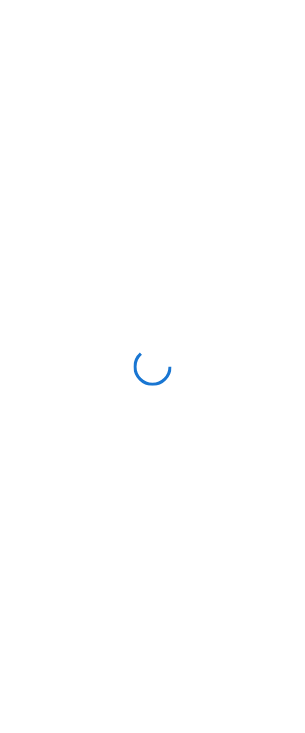scroll, scrollTop: 0, scrollLeft: 0, axis: both 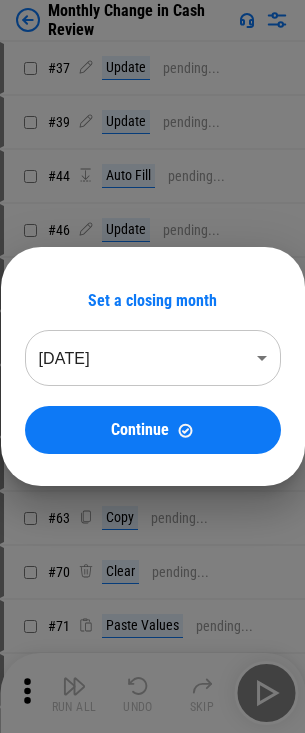 click on "Set a closing month [DATE] ******** ​ Continue" at bounding box center (152, 366) 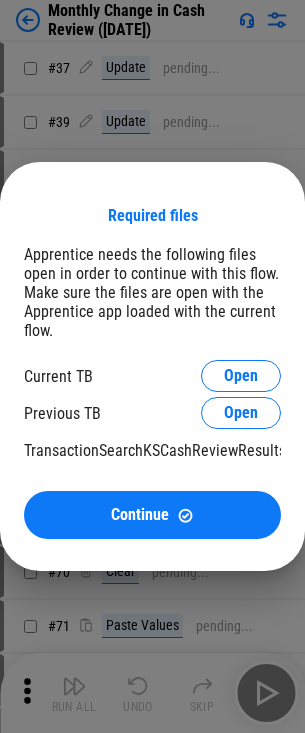 click on "Required files Apprentice needs the following files open in order to continue with this flow. Make sure the files are open with the Apprentice app loaded with the current flow. Current TB Open Previous TB Open TransactionSearchKSCashReviewResults Open Continue" at bounding box center (152, 366) 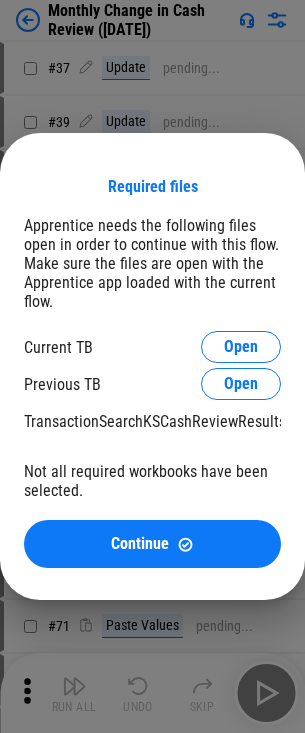 click on "Required files Apprentice needs the following files open in order to continue with this flow. Make sure the files are open with the Apprentice app loaded with the current flow. Current TB Open Previous TB Open TransactionSearchKSCashReviewResults Open Not all required workbooks have been selected. Continue" at bounding box center (152, 366) 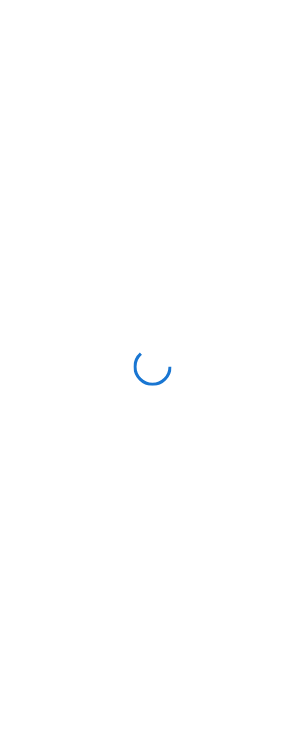 scroll, scrollTop: 0, scrollLeft: 0, axis: both 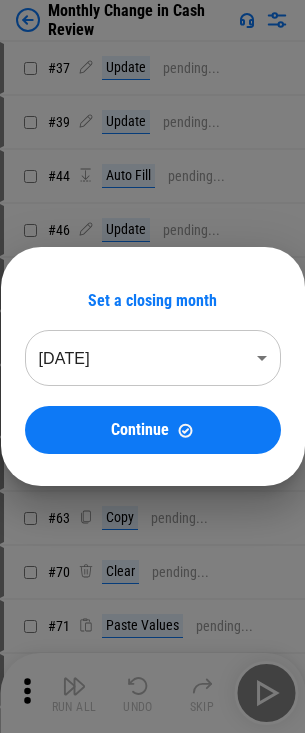 click on "Set a closing month [DATE] ******** ​ Continue" at bounding box center (152, 366) 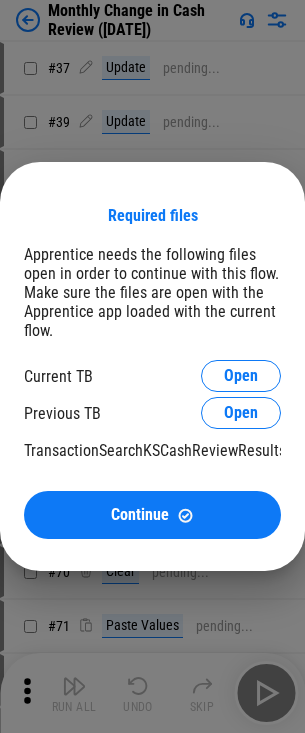 click on "Required files Apprentice needs the following files open in order to continue with this flow. Make sure the files are open with the Apprentice app loaded with the current flow. Current TB Open Previous TB Open TransactionSearchKSCashReviewResults Open Continue" at bounding box center [152, 366] 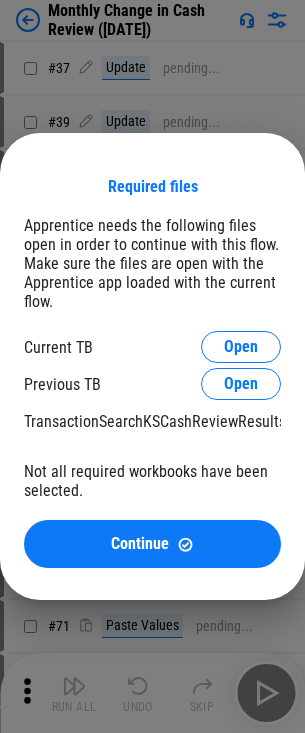 click on "Required files Apprentice needs the following files open in order to continue with this flow. Make sure the files are open with the Apprentice app loaded with the current flow. Current TB Open Previous TB Open TransactionSearchKSCashReviewResults Open Not all required workbooks have been selected. Continue" at bounding box center (152, 366) 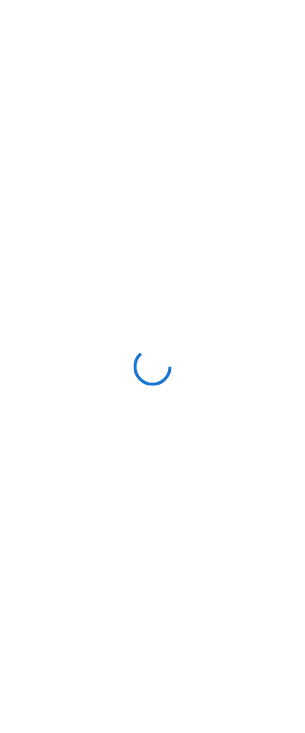 scroll, scrollTop: 0, scrollLeft: 0, axis: both 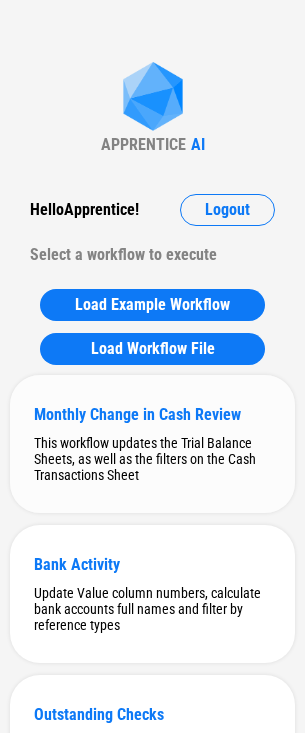 click on "This workflow updates the Trial Balance Sheets, as well as the filters on the Cash Transactions Sheet" at bounding box center [152, 459] 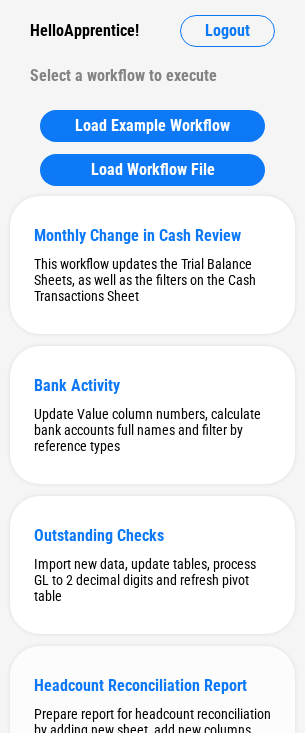 scroll, scrollTop: 0, scrollLeft: 0, axis: both 